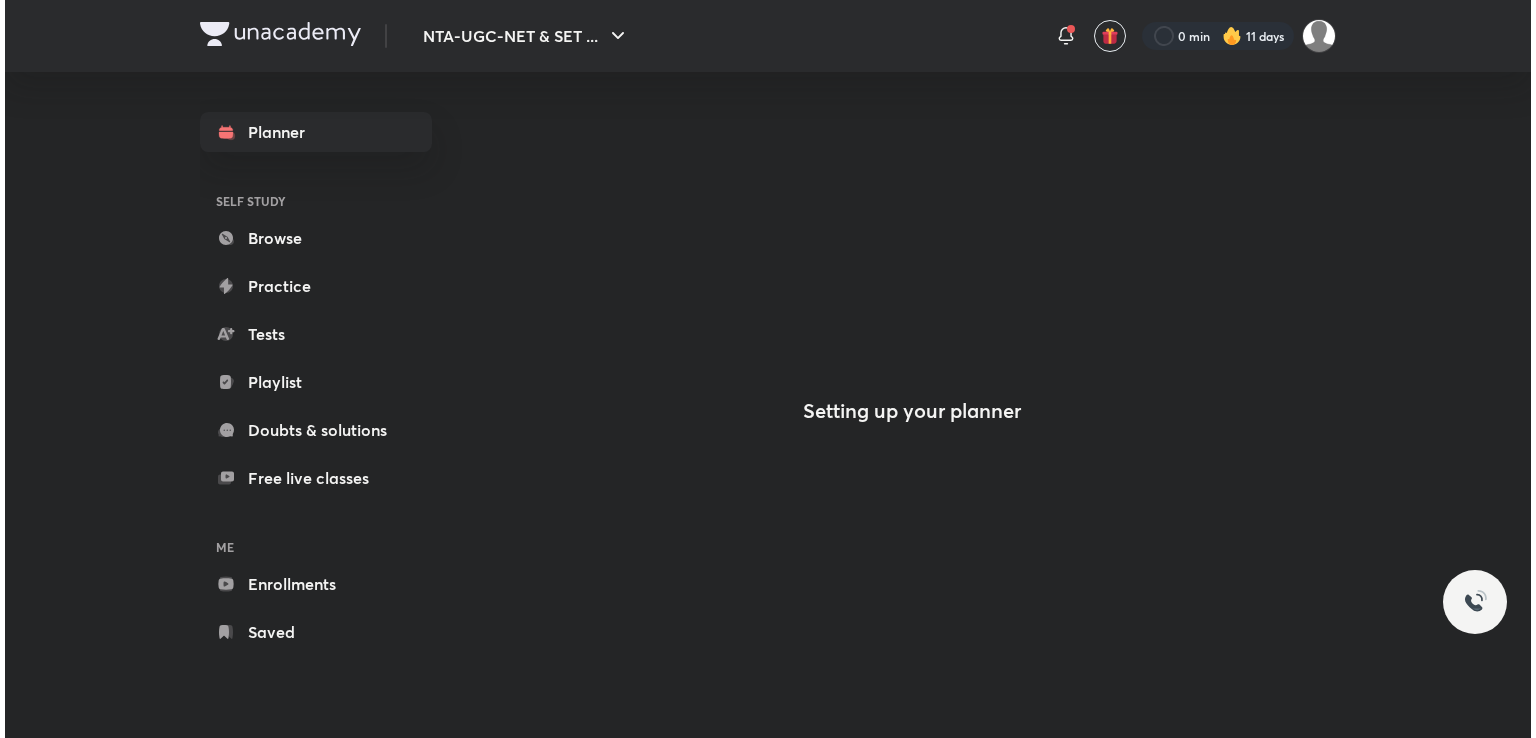 scroll, scrollTop: 0, scrollLeft: 0, axis: both 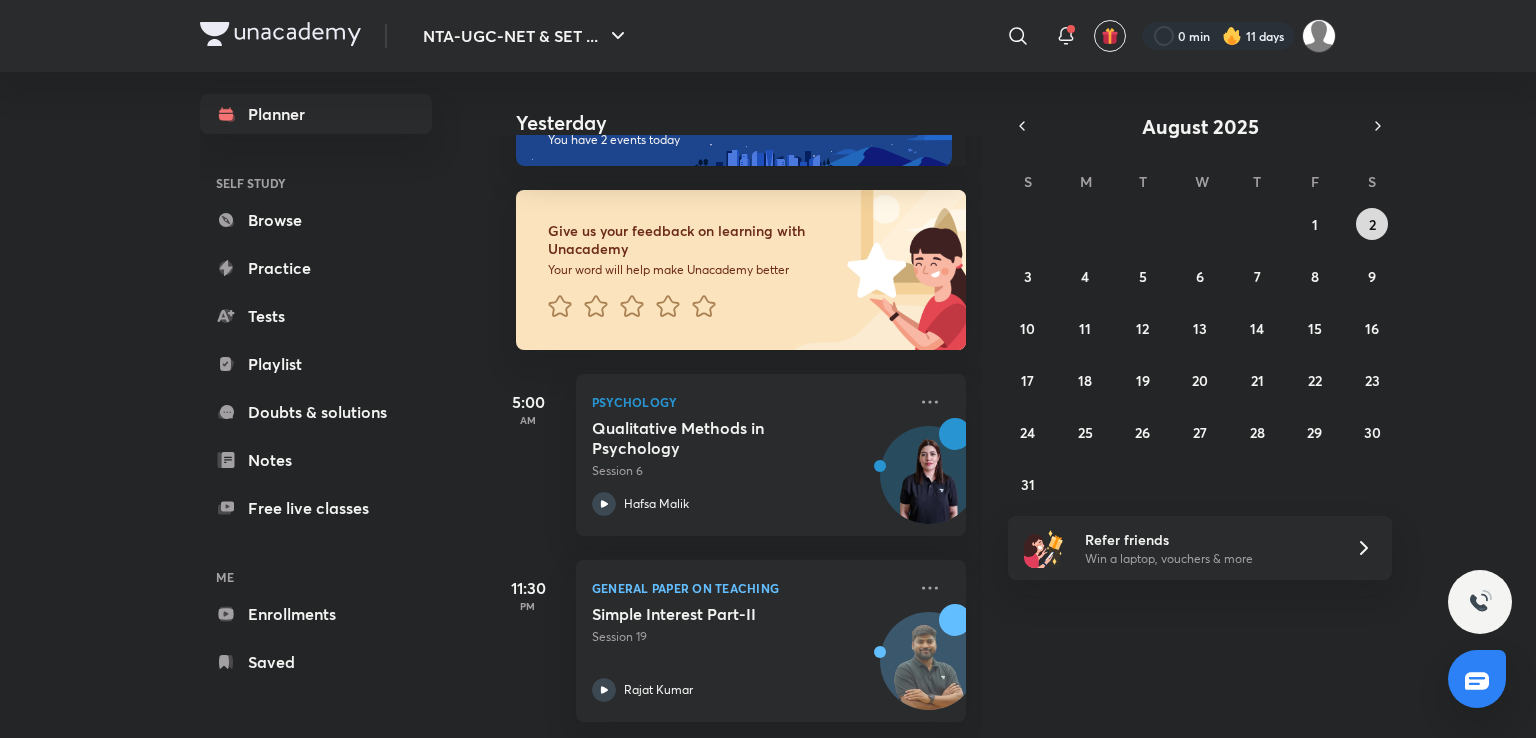 click on "2" at bounding box center (1372, 224) 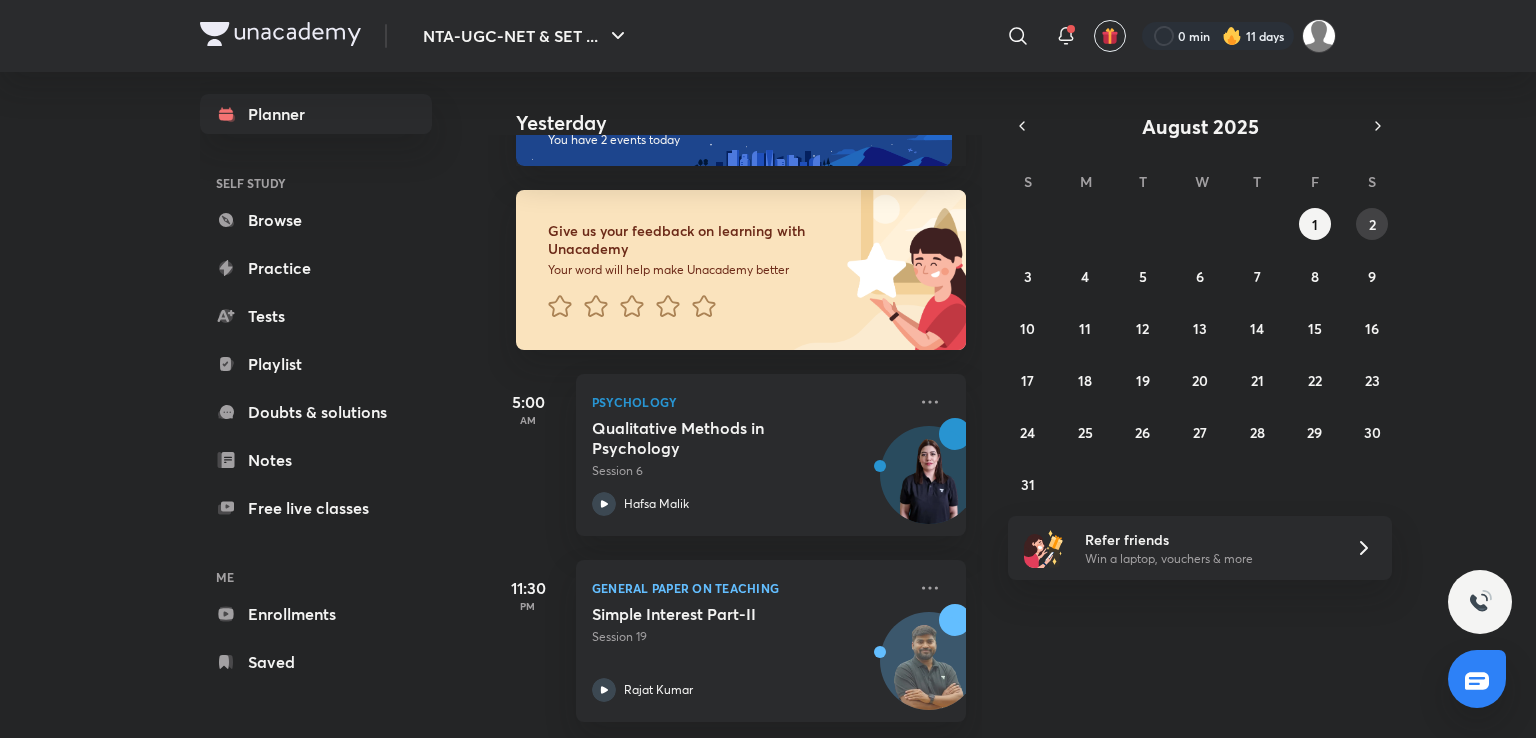 click on "2" at bounding box center [1372, 224] 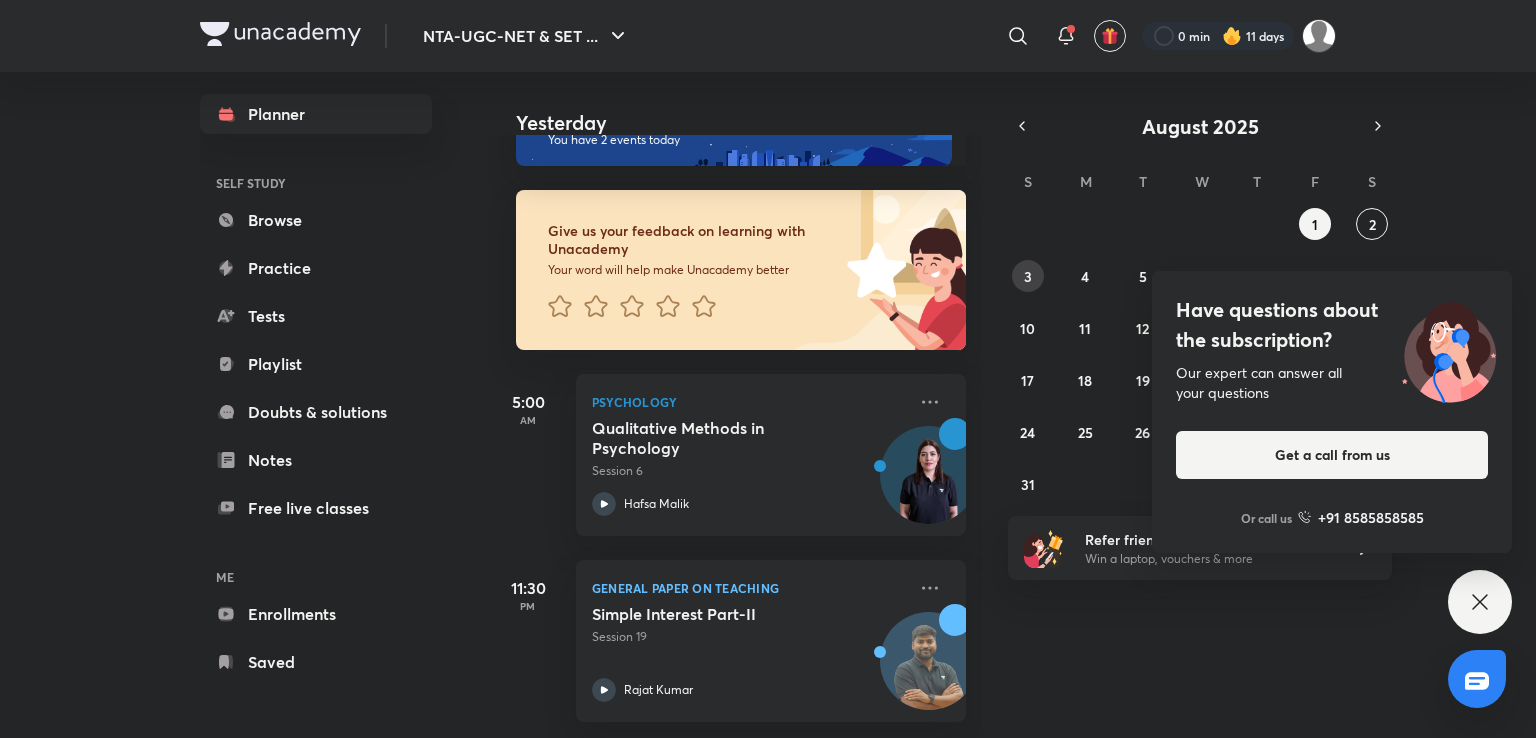 click on "3" at bounding box center (1028, 276) 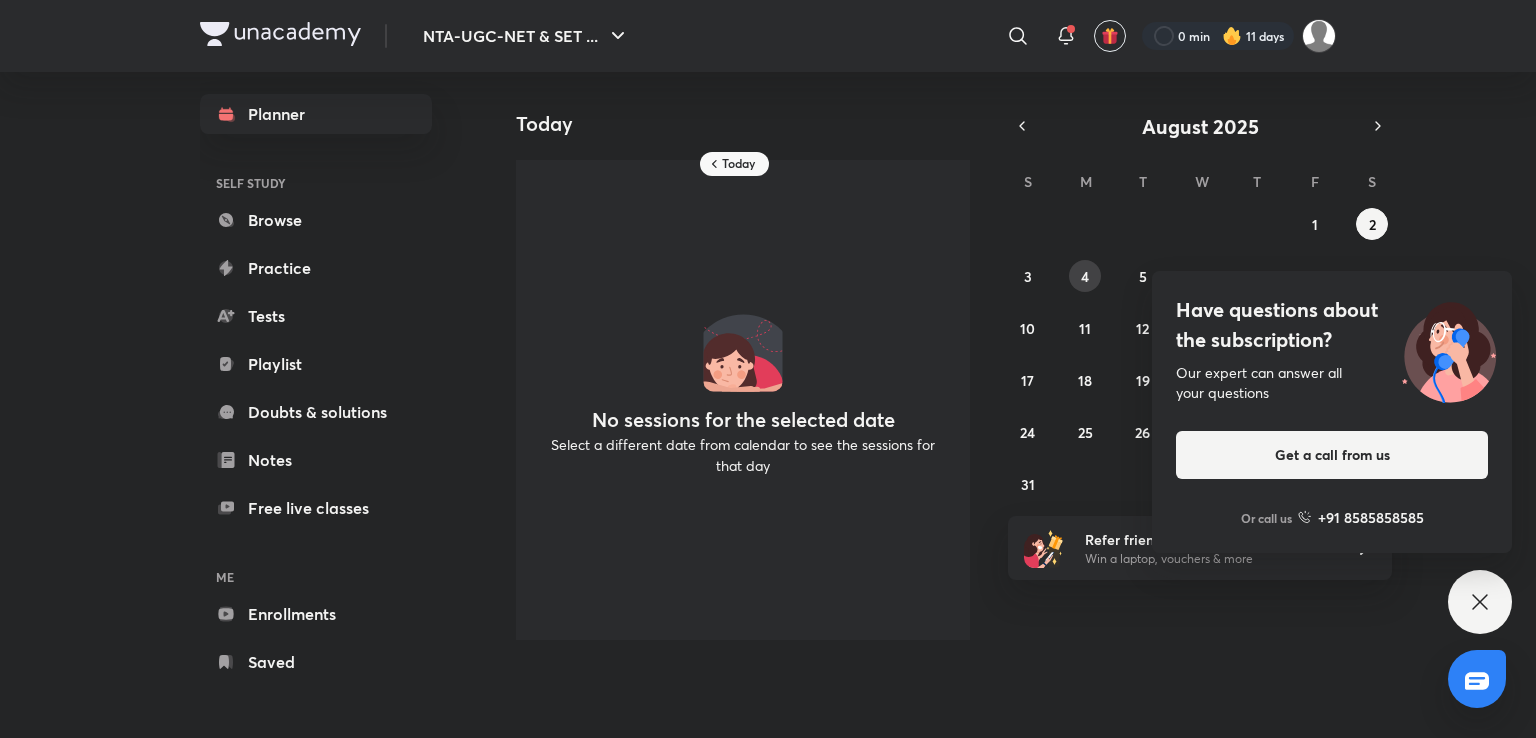 click on "4" at bounding box center [1085, 276] 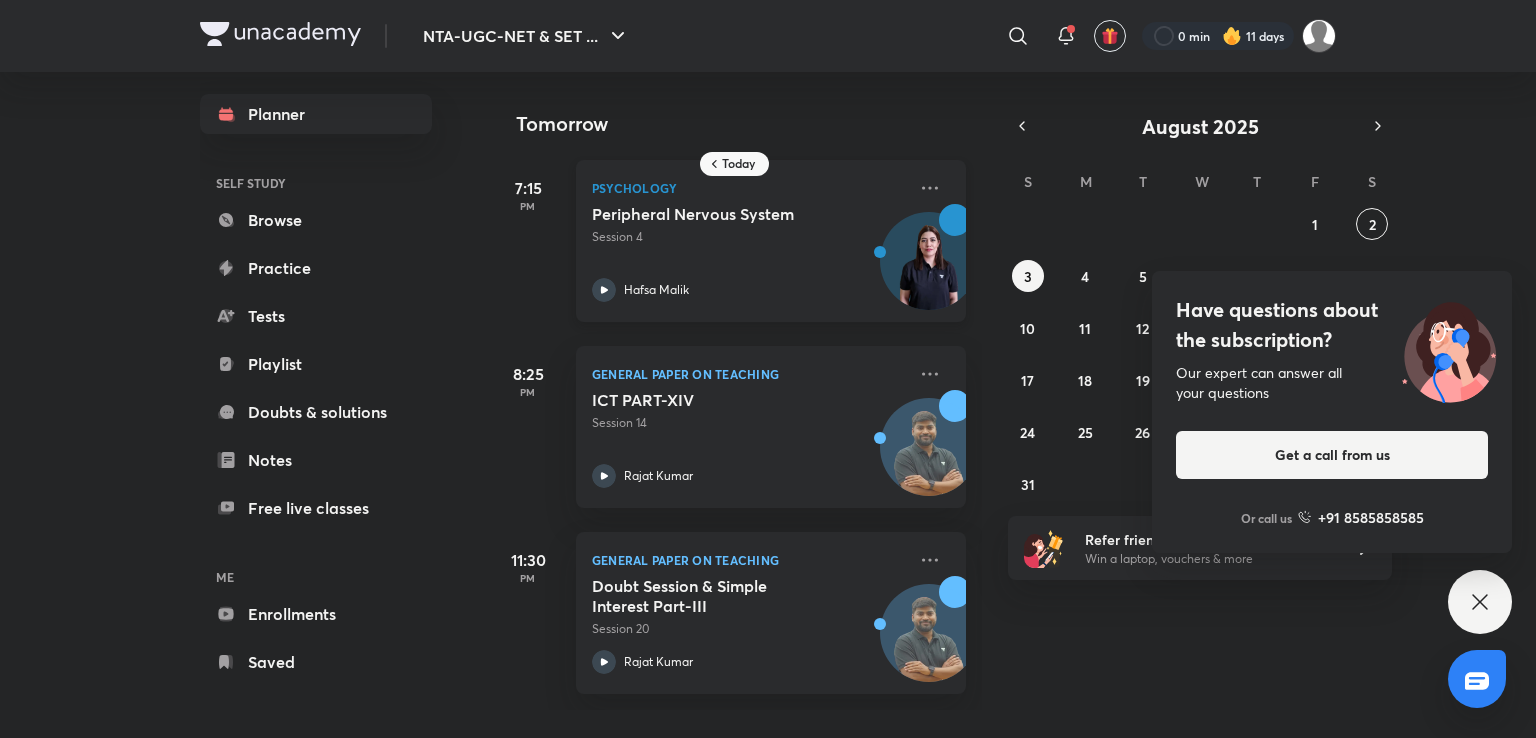 click on "Peripheral Nervous System Session 4 [FIRST] [LAST]" at bounding box center (749, 253) 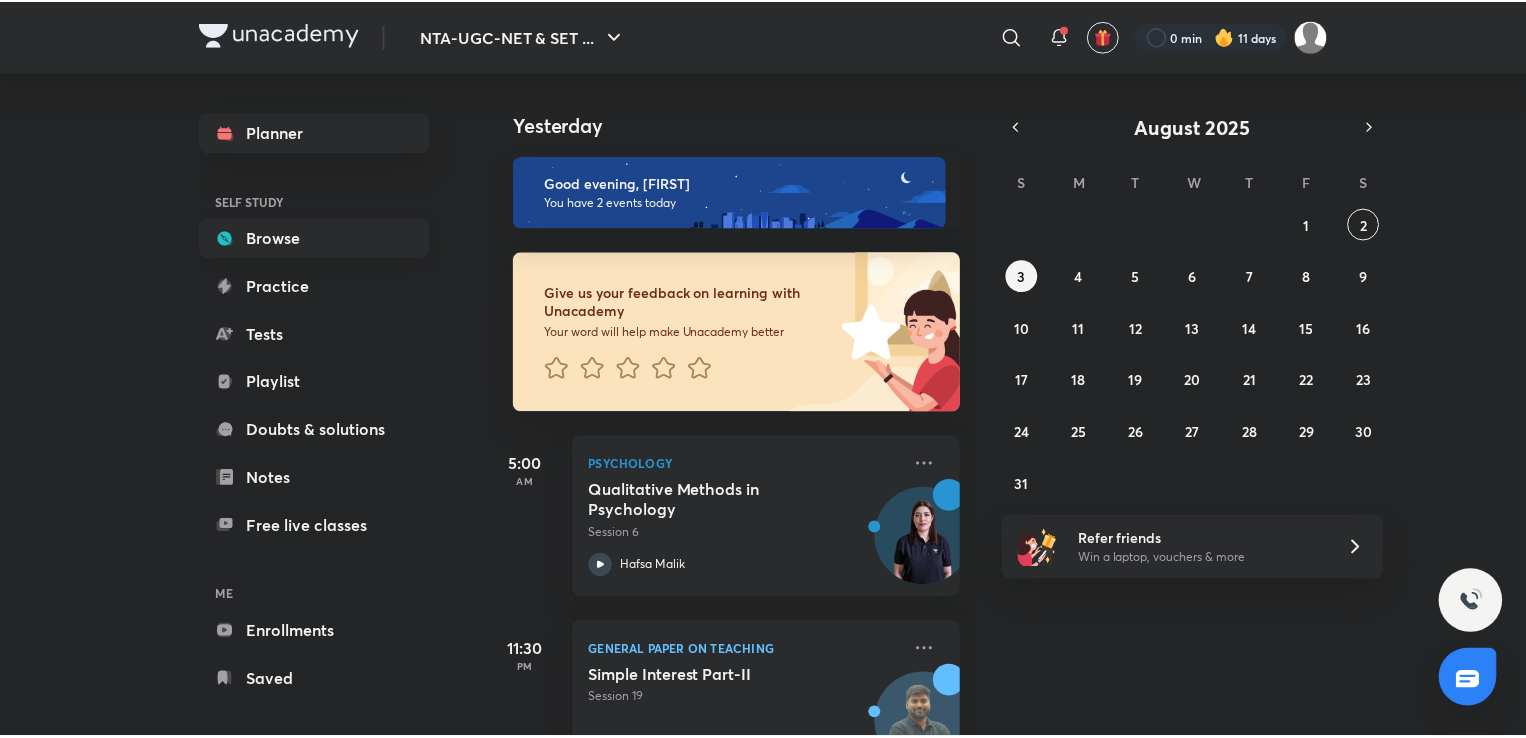 scroll, scrollTop: 18, scrollLeft: 0, axis: vertical 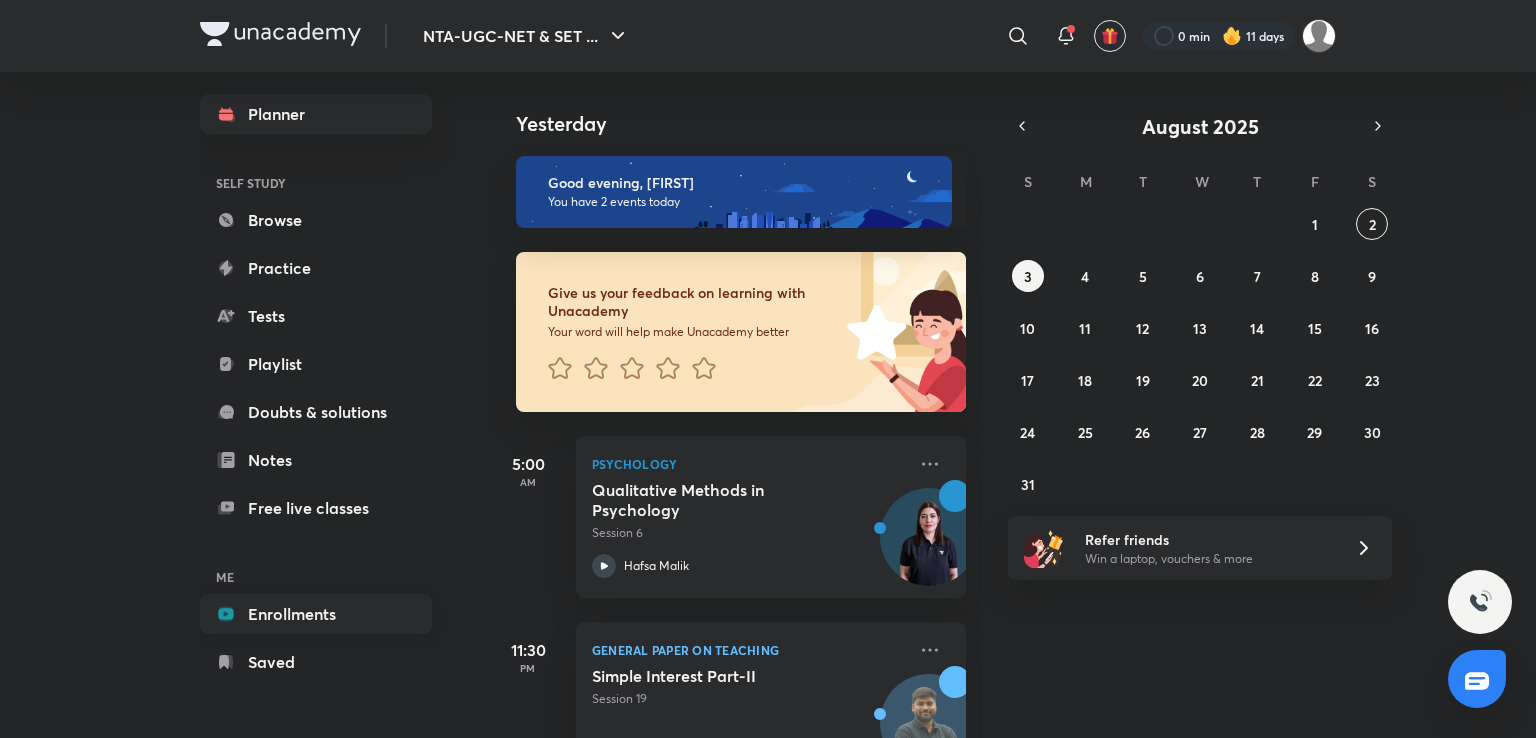 click on "Enrollments" at bounding box center [316, 614] 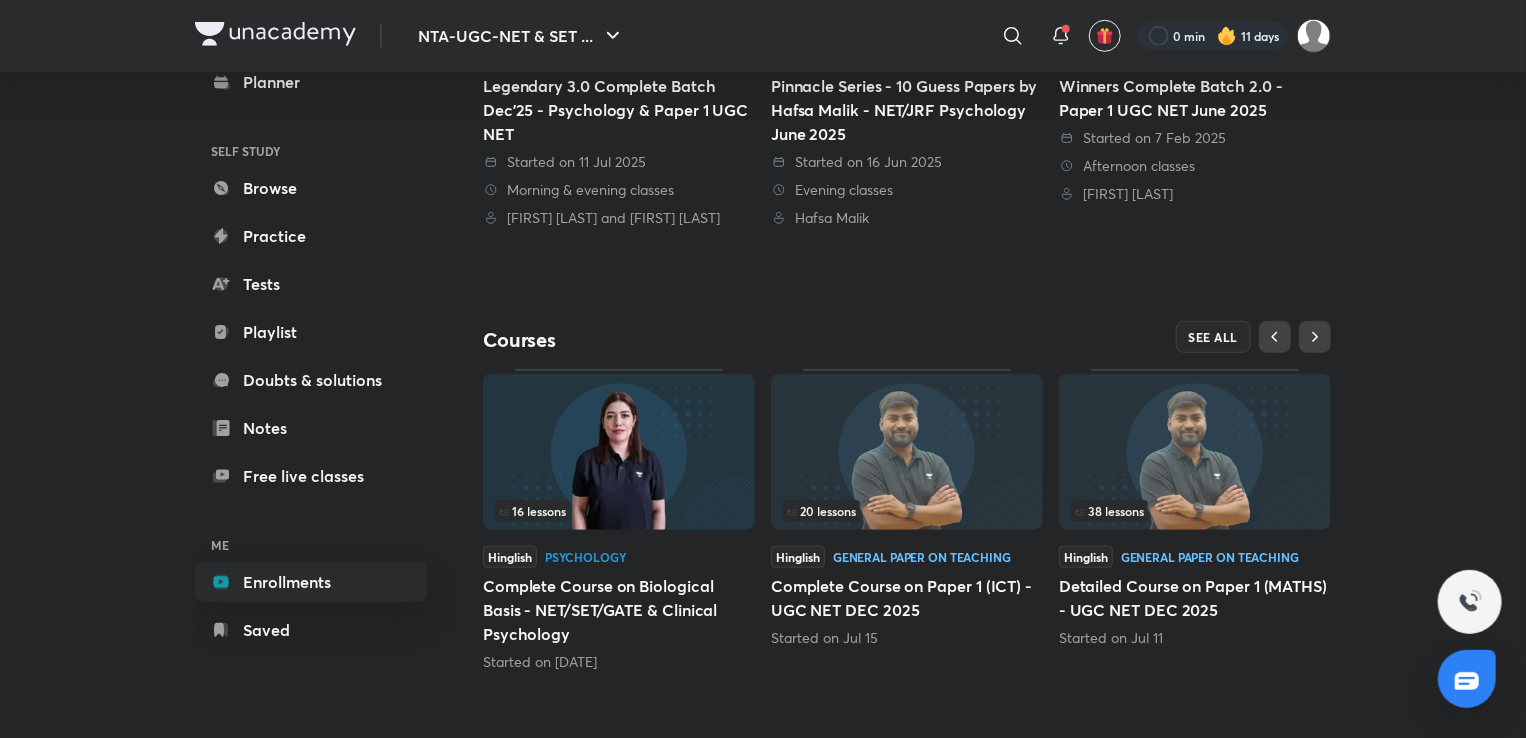 scroll, scrollTop: 664, scrollLeft: 0, axis: vertical 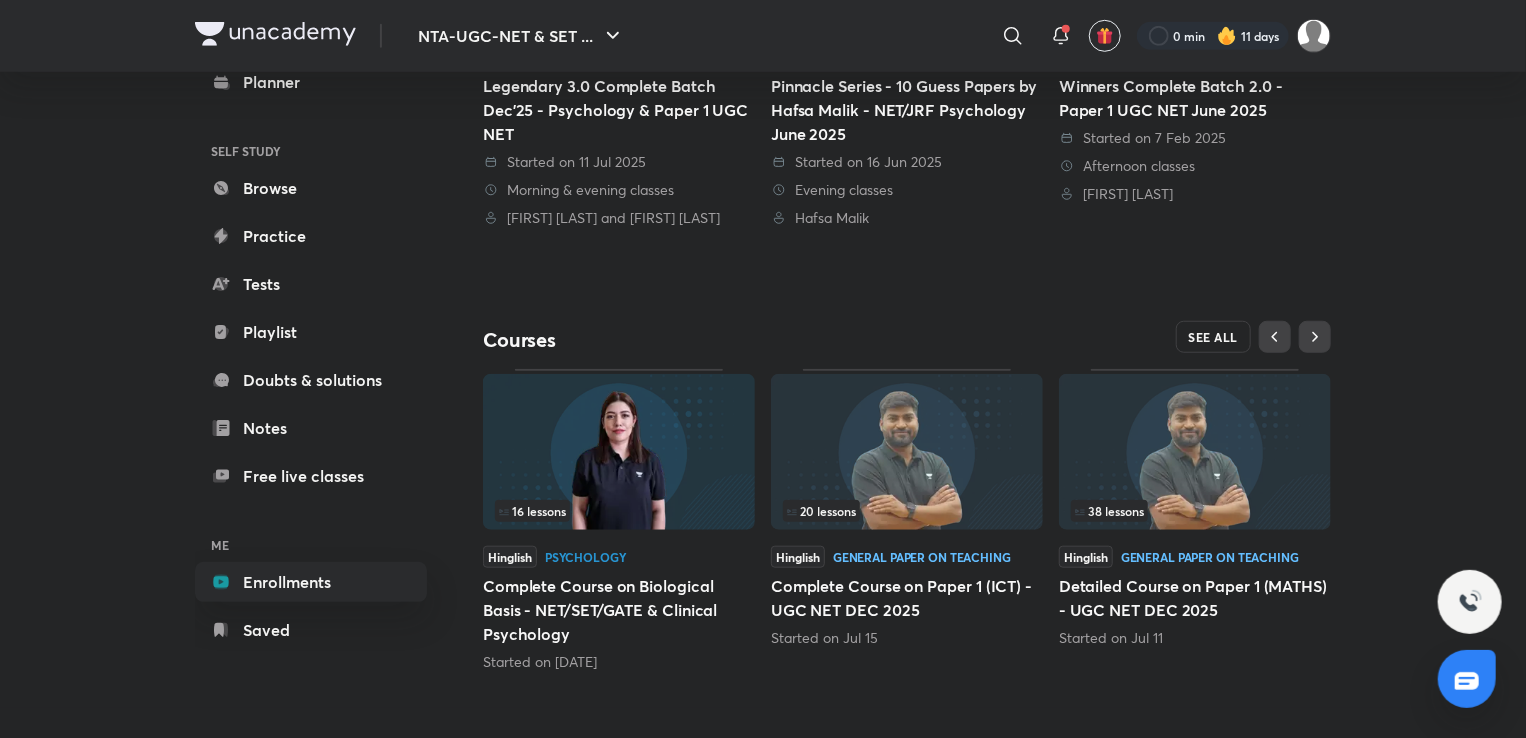 click on "SEE ALL" at bounding box center (1214, 337) 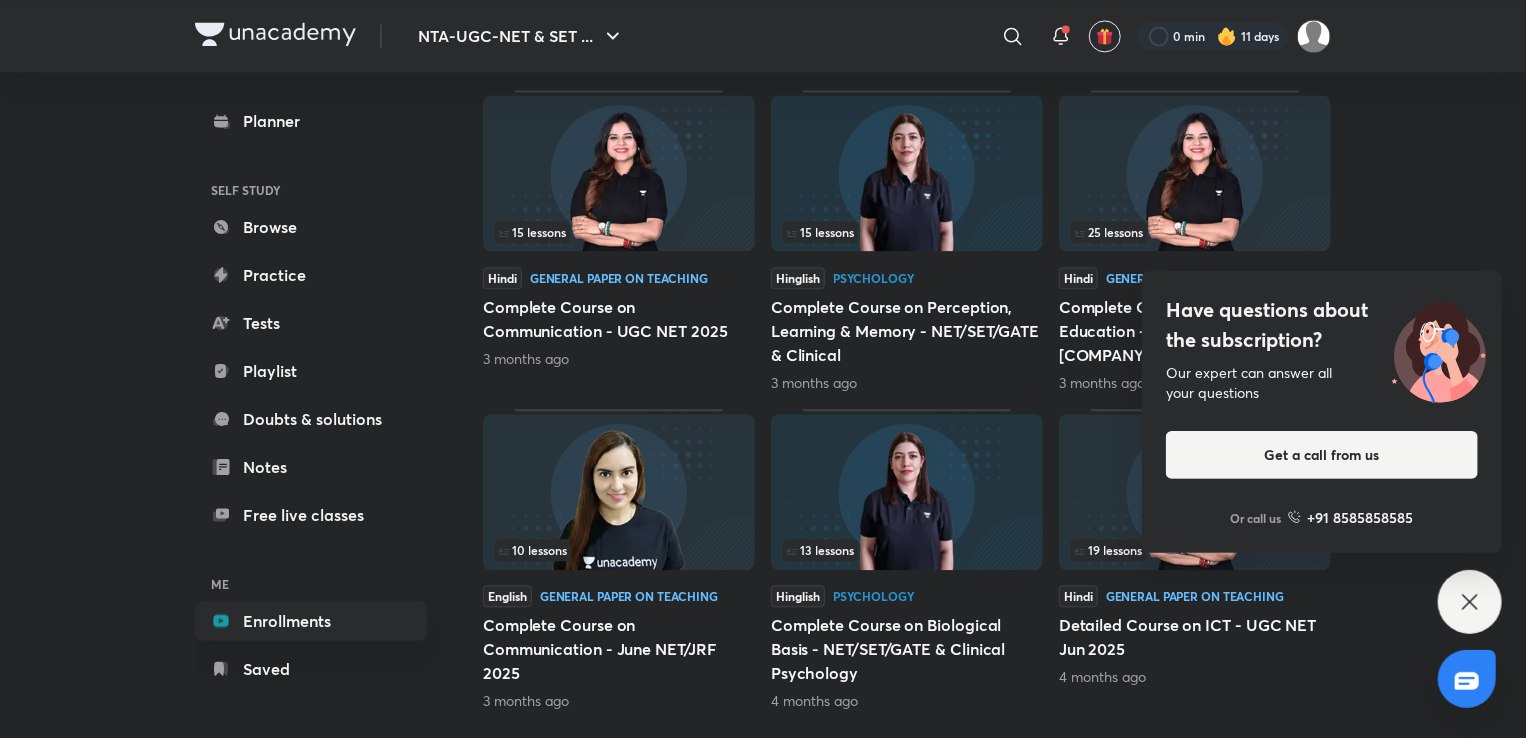 scroll, scrollTop: 2208, scrollLeft: 0, axis: vertical 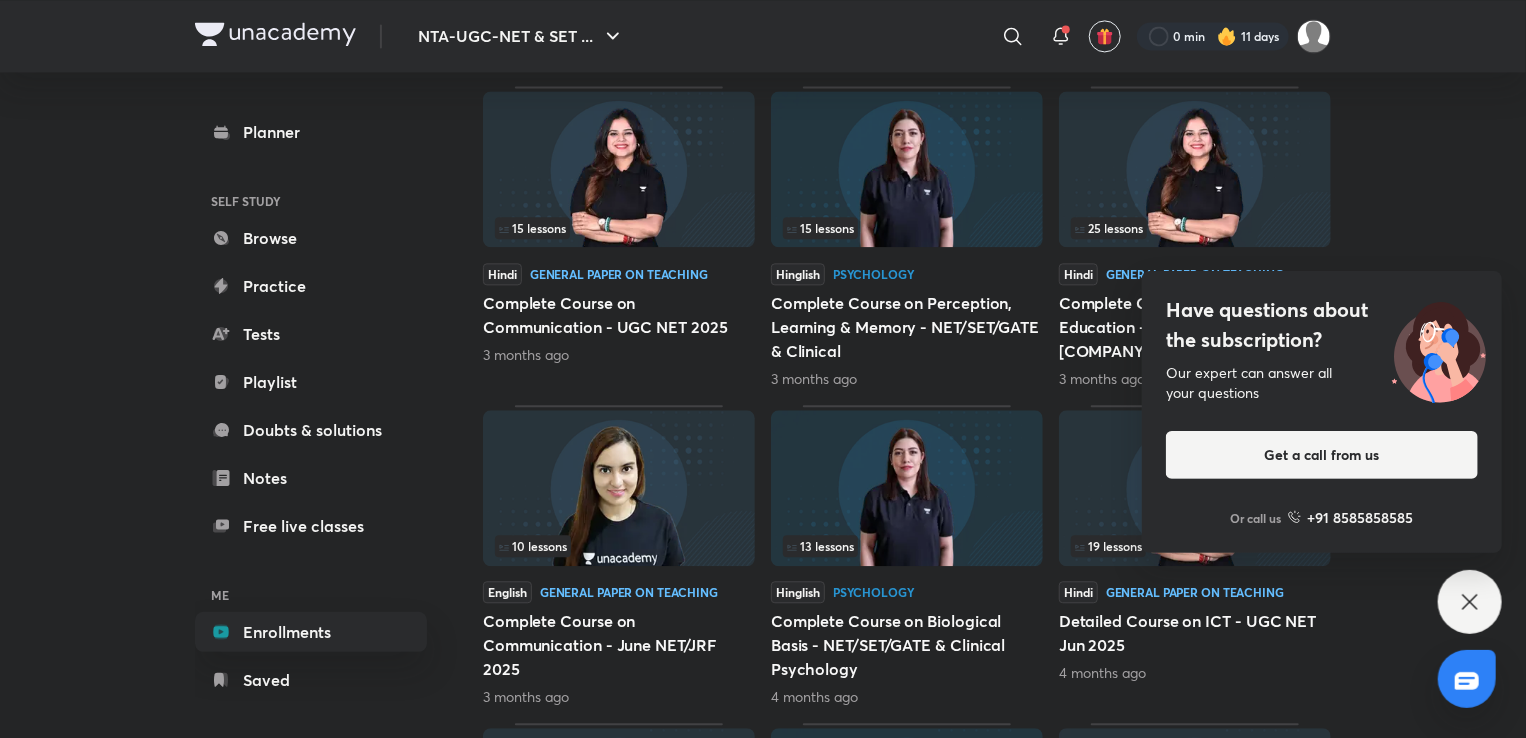 click on "Have questions about the subscription? Our expert can answer all your questions Get a call from us Or call us +91 8585858585" at bounding box center (1470, 602) 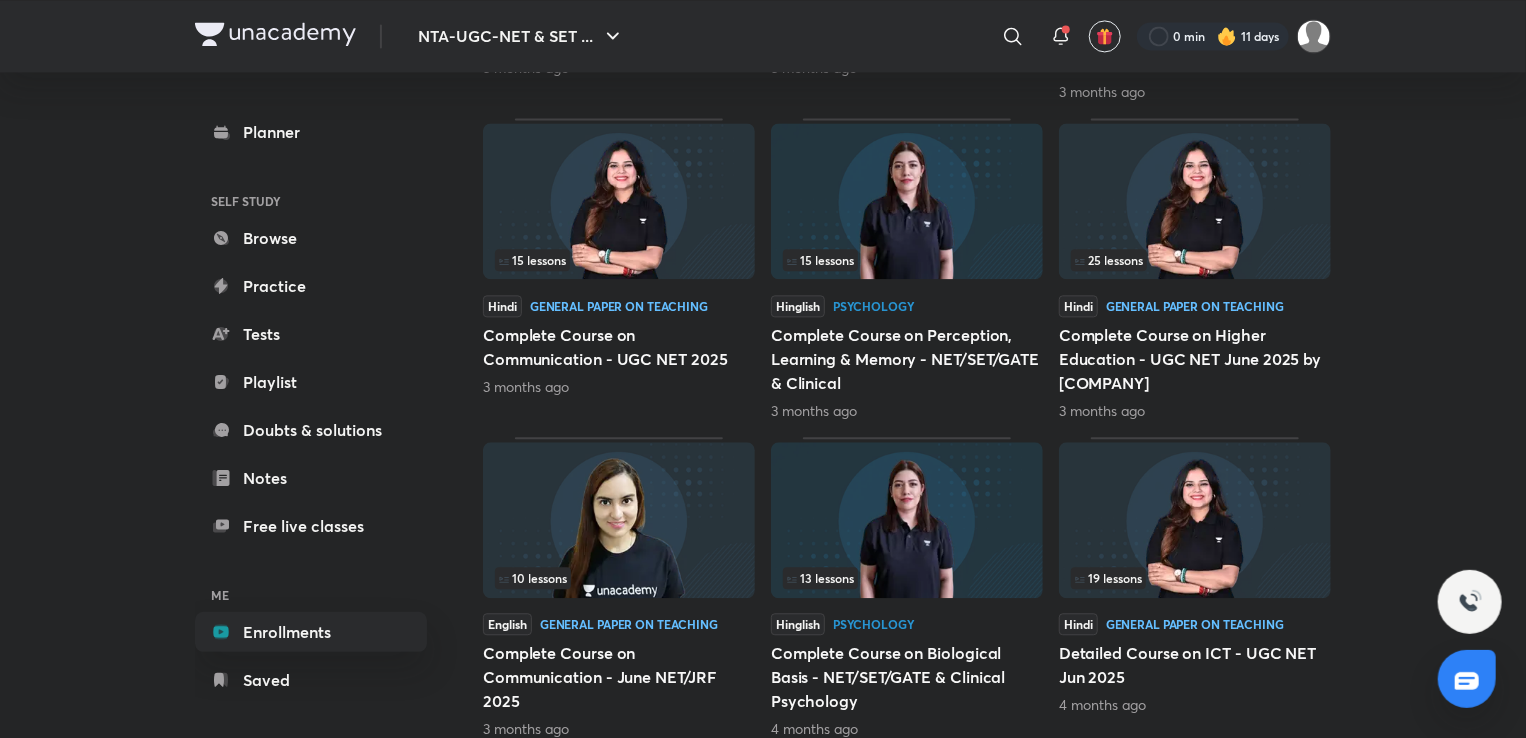 scroll, scrollTop: 2175, scrollLeft: 0, axis: vertical 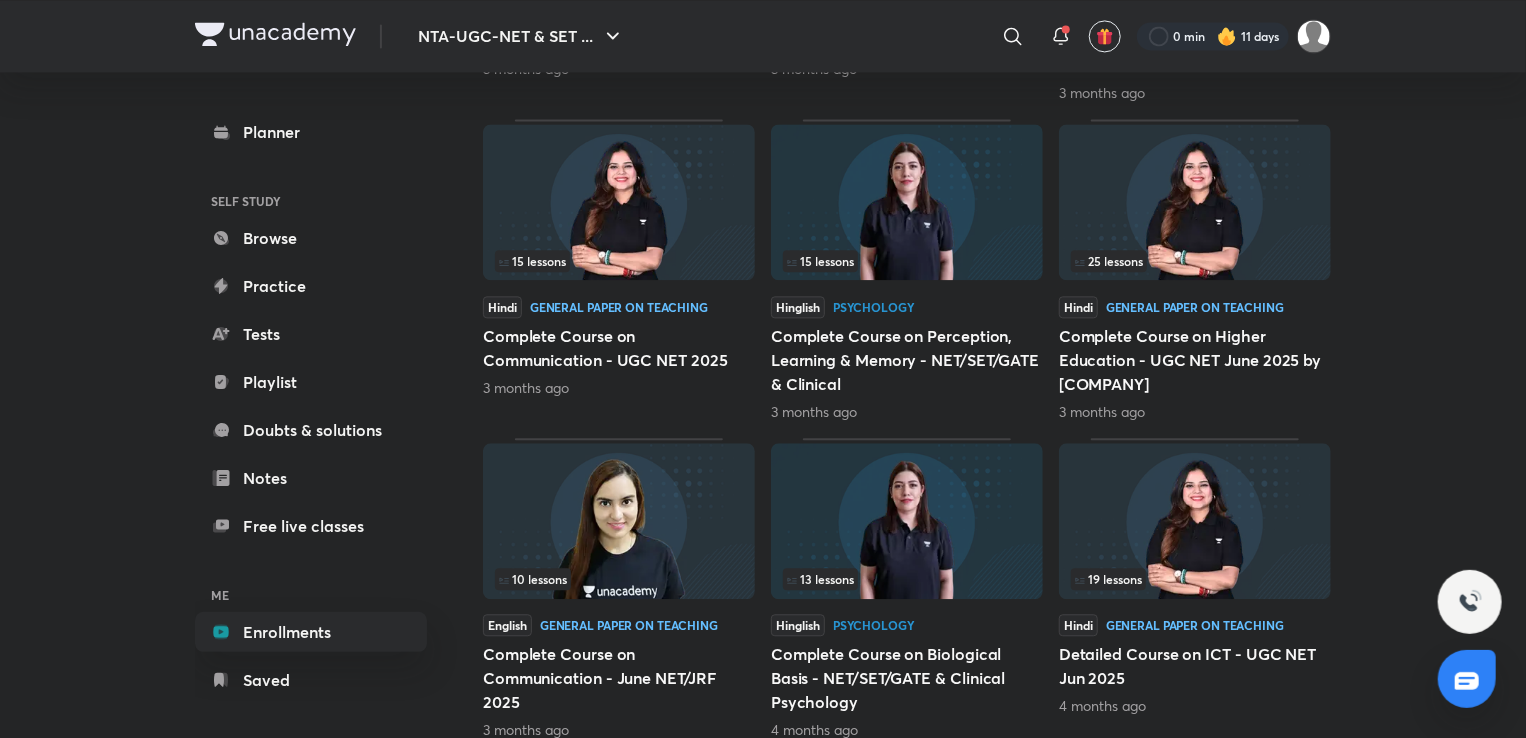 click on "25   lessons" at bounding box center [1195, 261] 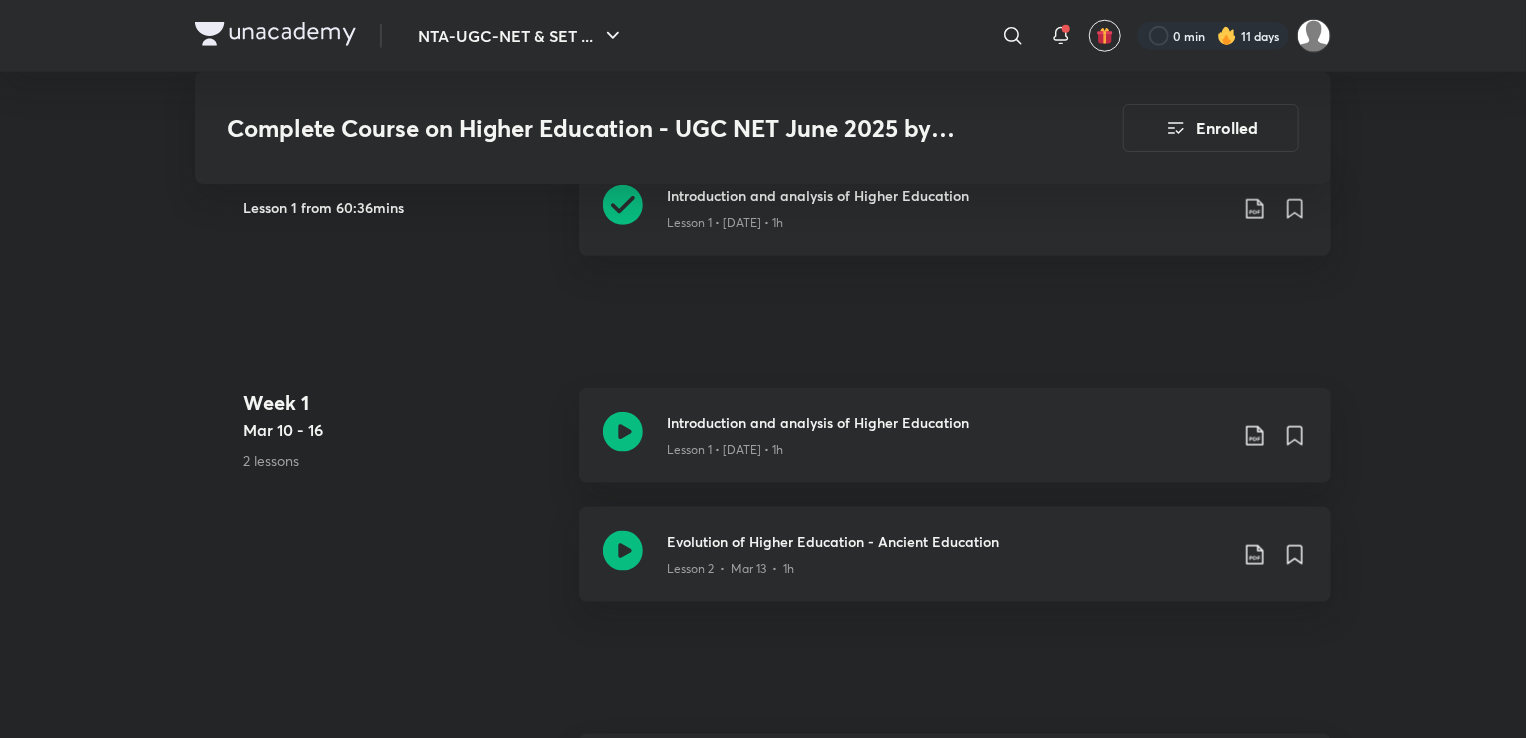 scroll, scrollTop: 1020, scrollLeft: 0, axis: vertical 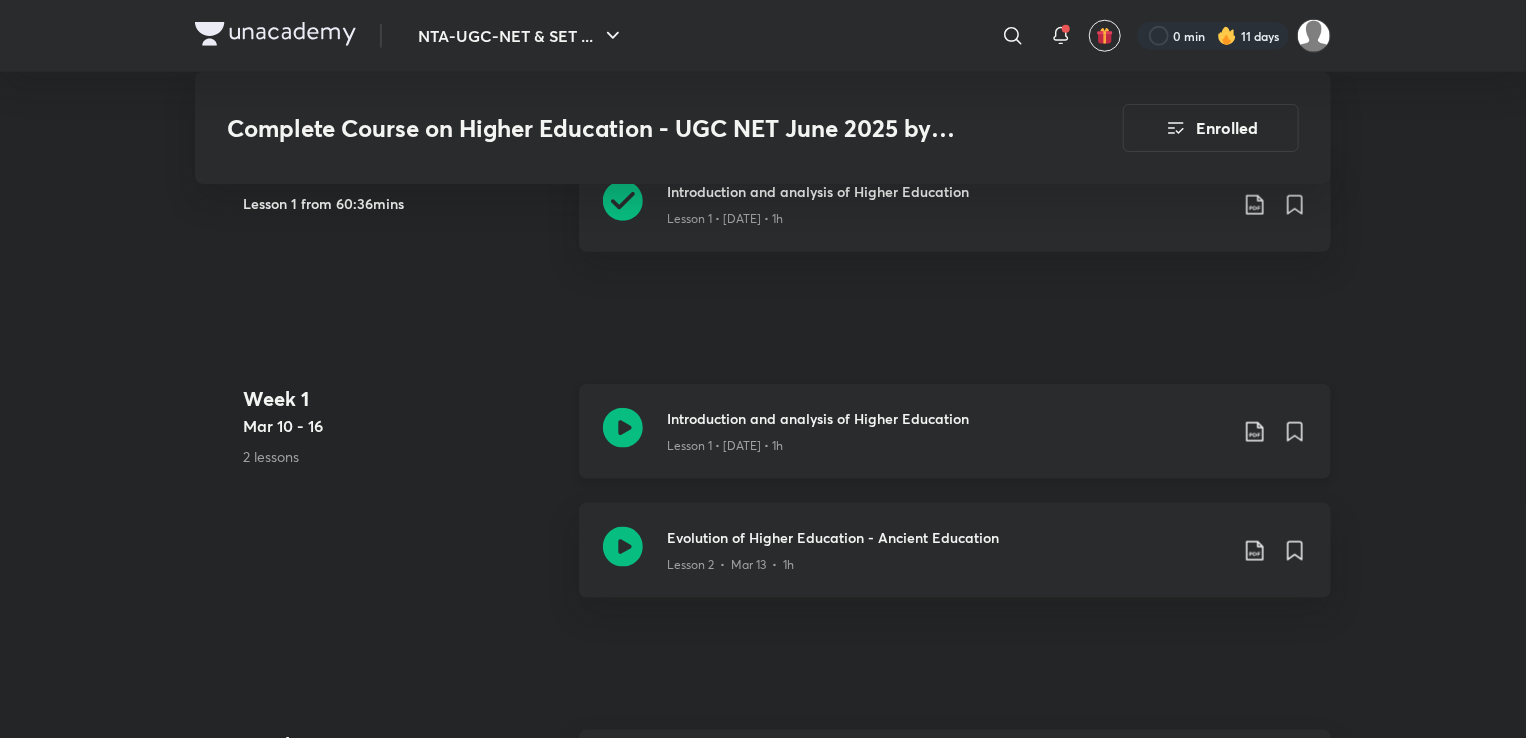 click on "Lesson 1 • [DATE] • 1h" at bounding box center [947, 215] 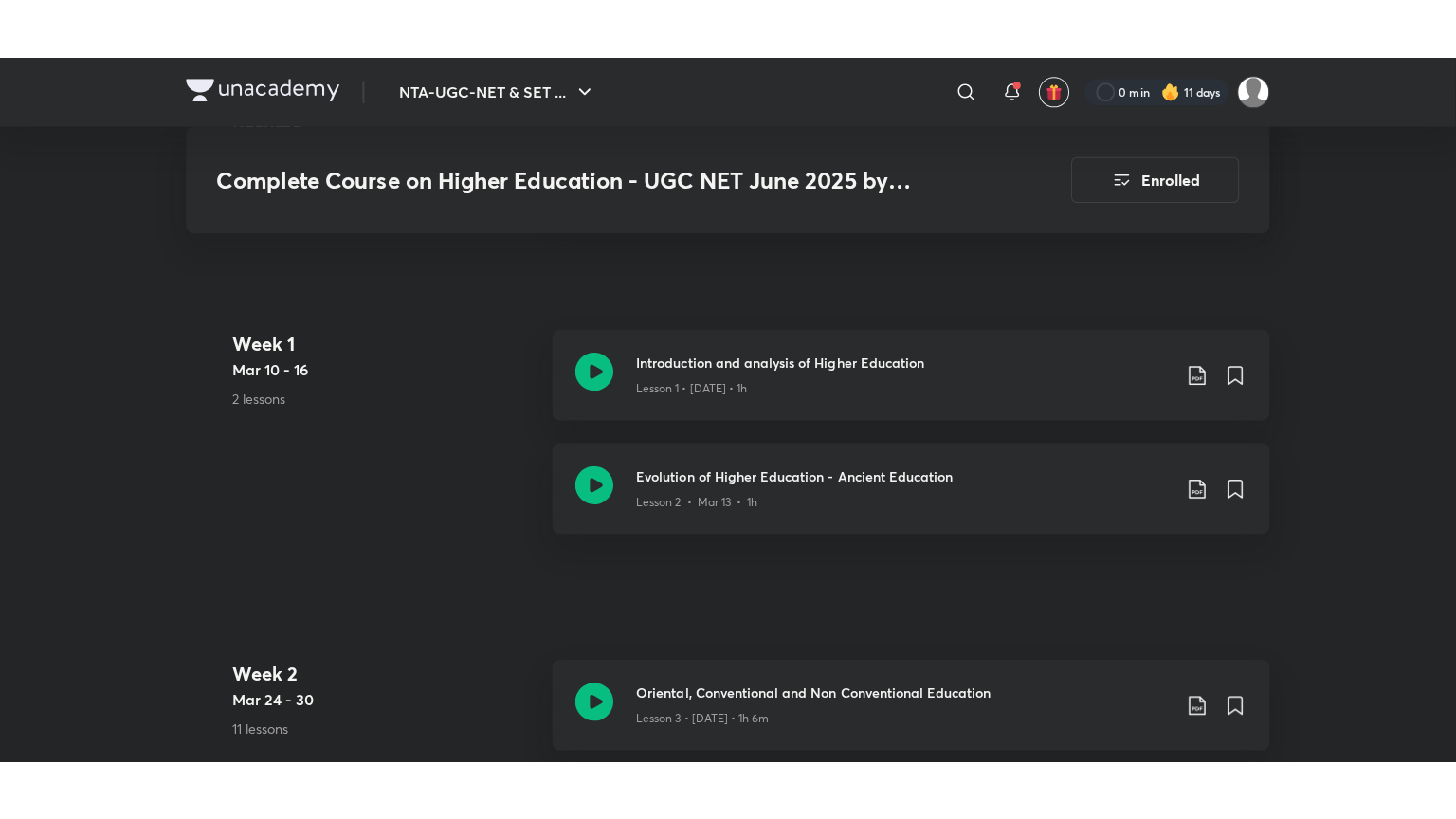 scroll, scrollTop: 1062, scrollLeft: 0, axis: vertical 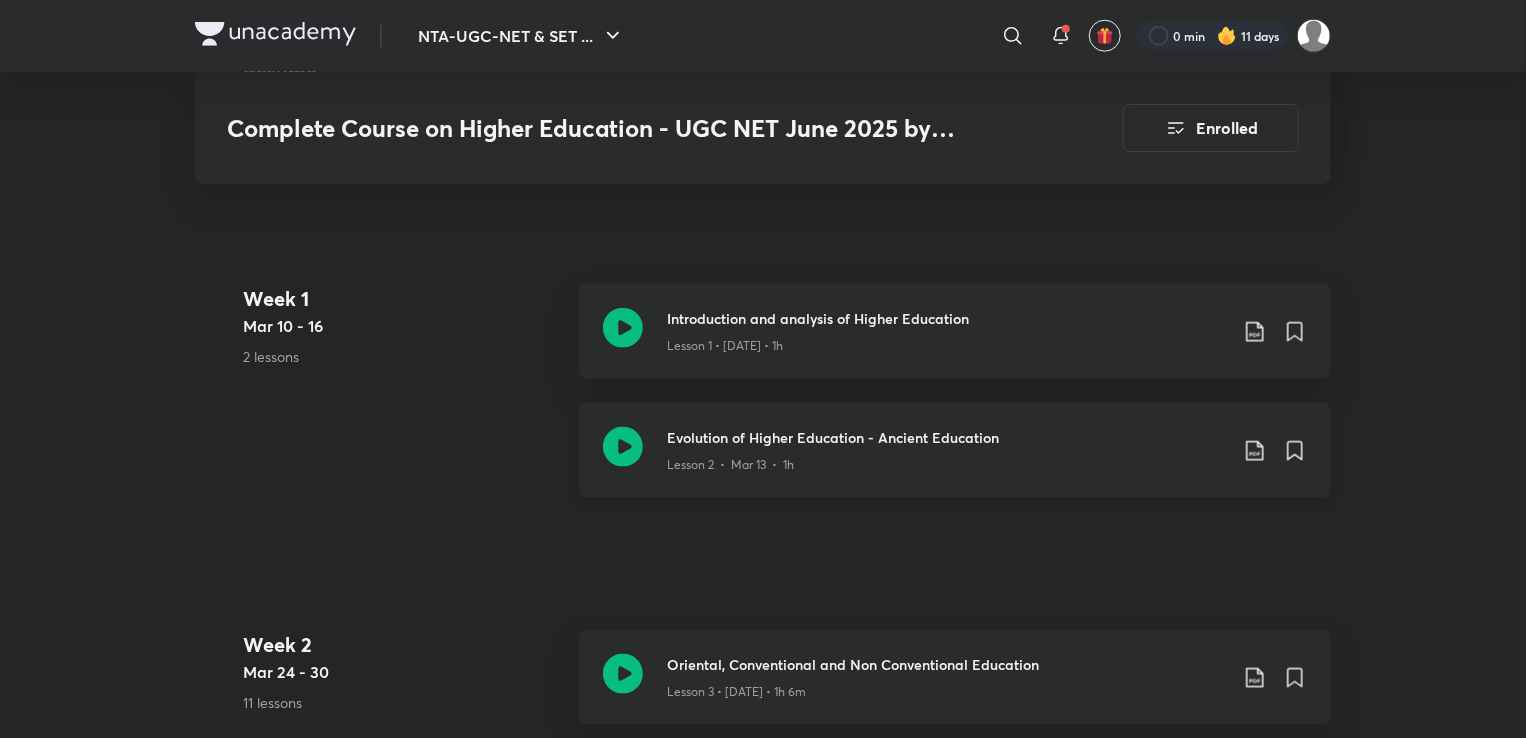click on "Lesson 2  •  Mar 13  •  1h" at bounding box center (730, 465) 